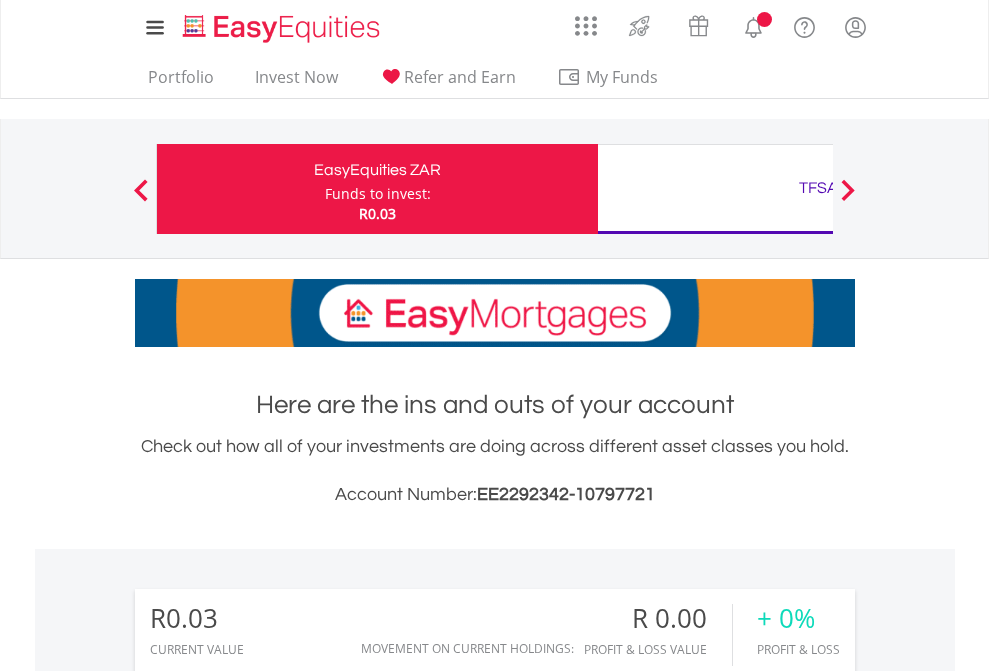 scroll, scrollTop: 0, scrollLeft: 0, axis: both 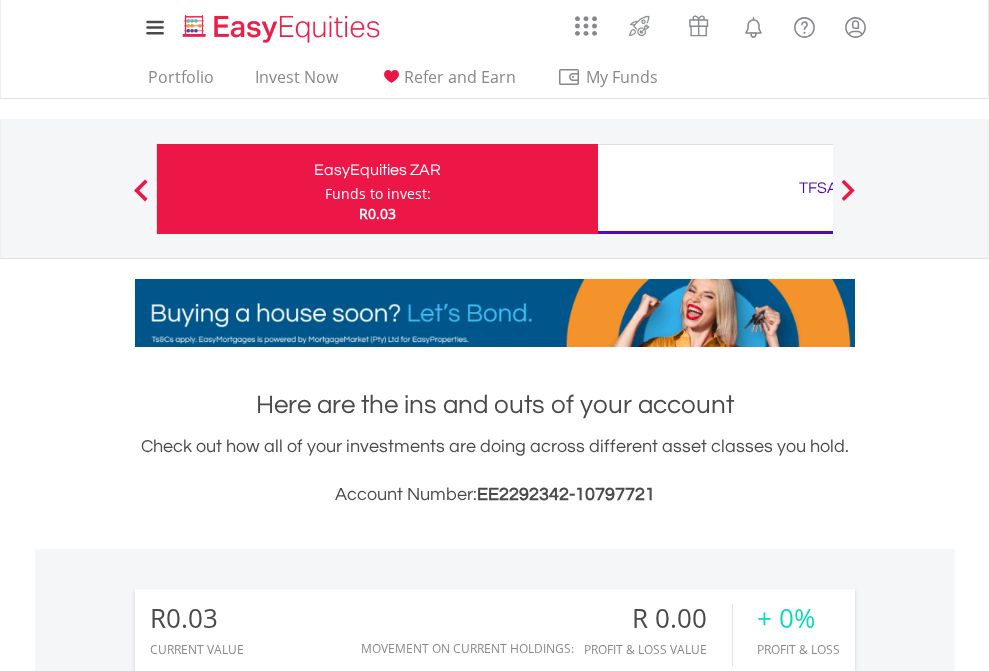 click on "Funds to invest:" at bounding box center [378, 194] 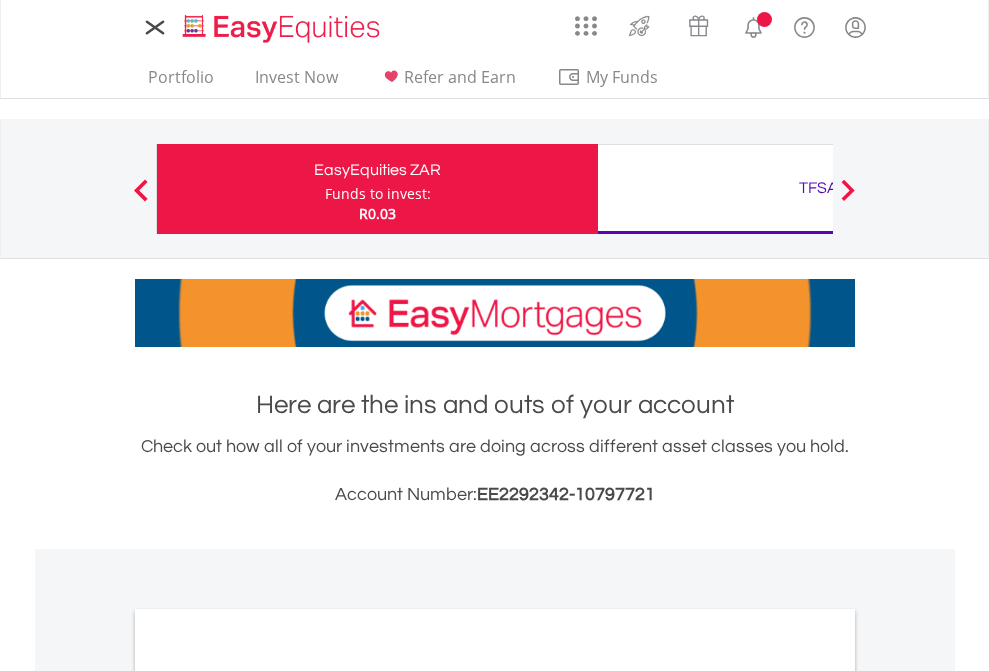 scroll, scrollTop: 0, scrollLeft: 0, axis: both 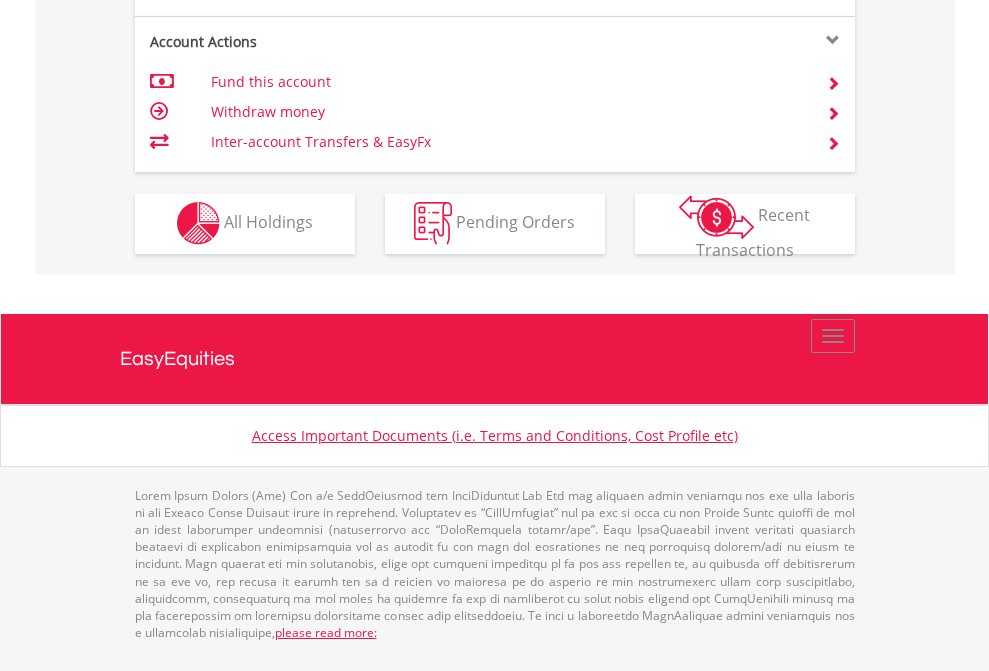 click on "Investment types" at bounding box center (706, -353) 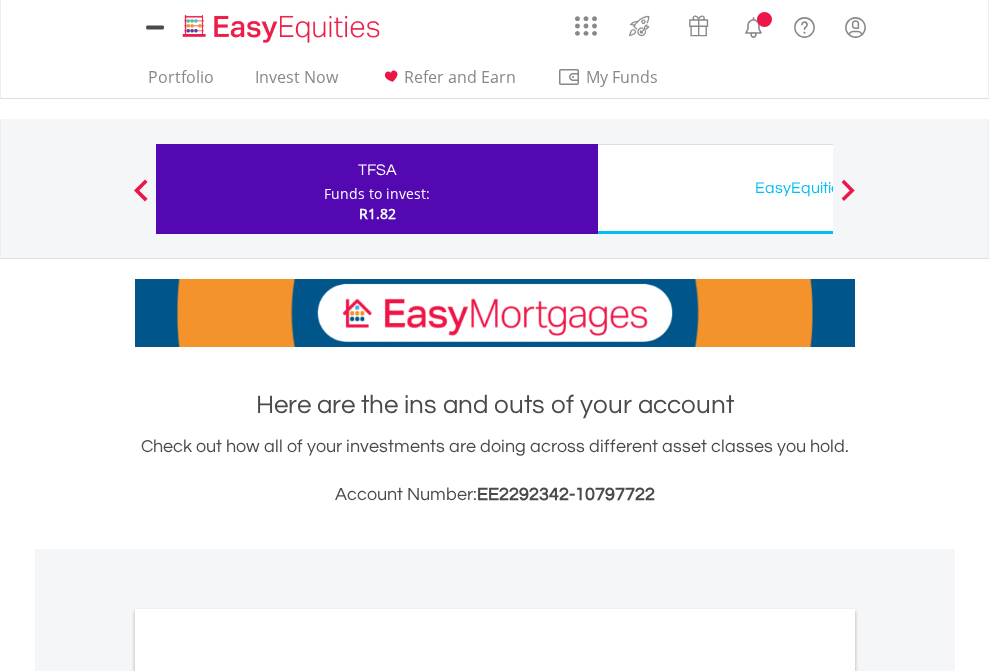scroll, scrollTop: 0, scrollLeft: 0, axis: both 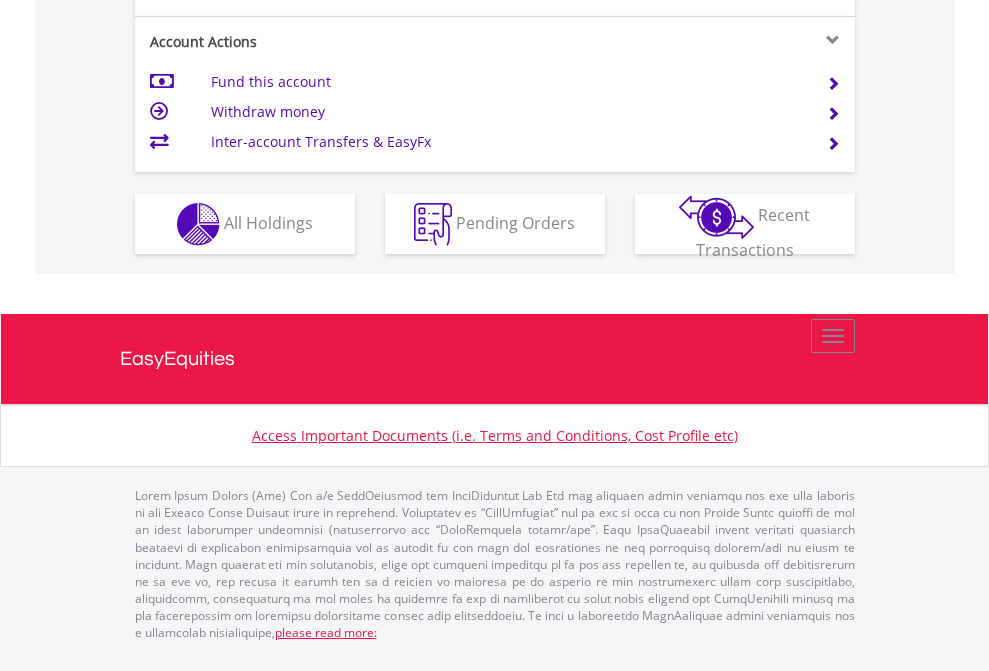 click on "Investment types" at bounding box center (706, -337) 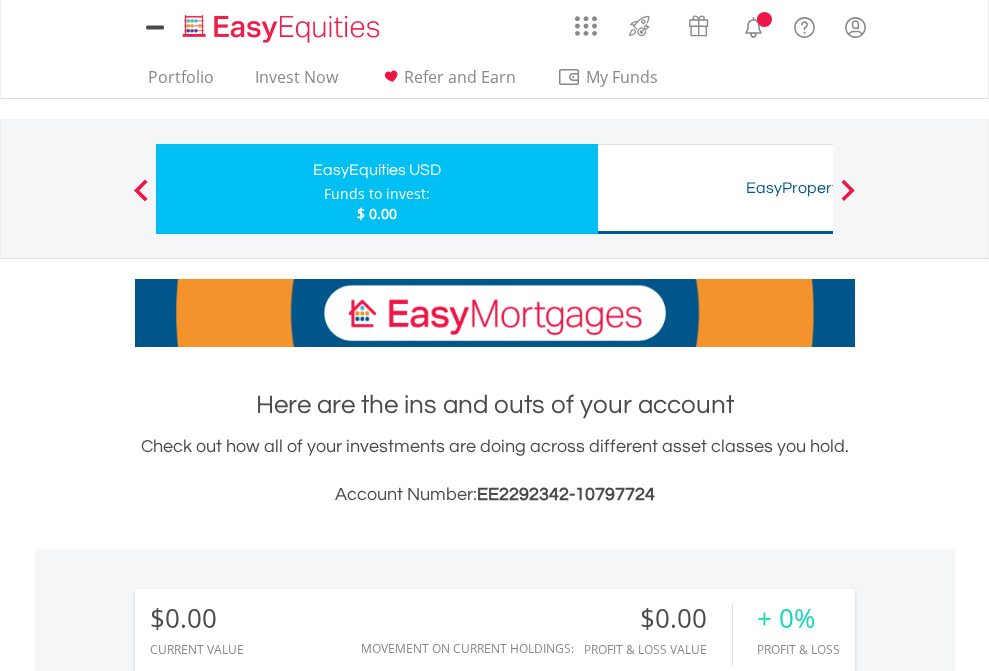scroll, scrollTop: 0, scrollLeft: 0, axis: both 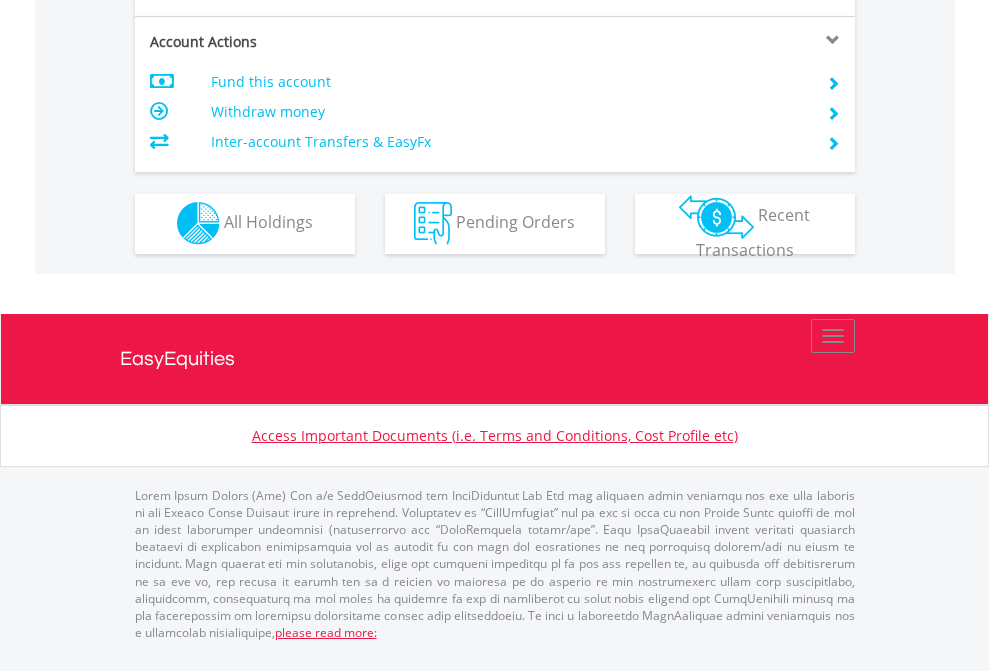 click on "Investment types" at bounding box center [706, -353] 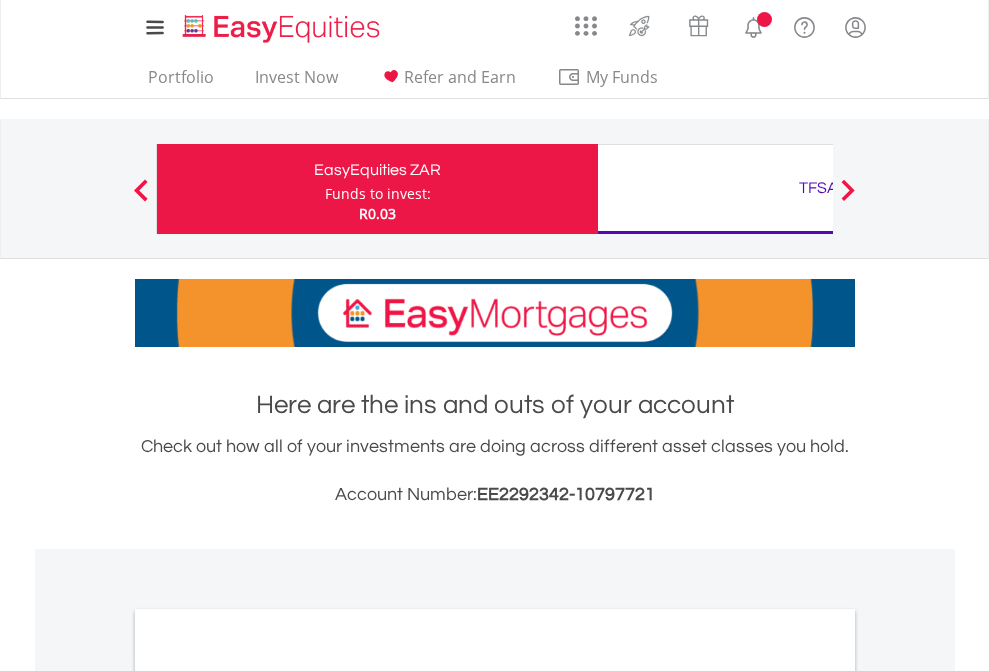 scroll, scrollTop: 0, scrollLeft: 0, axis: both 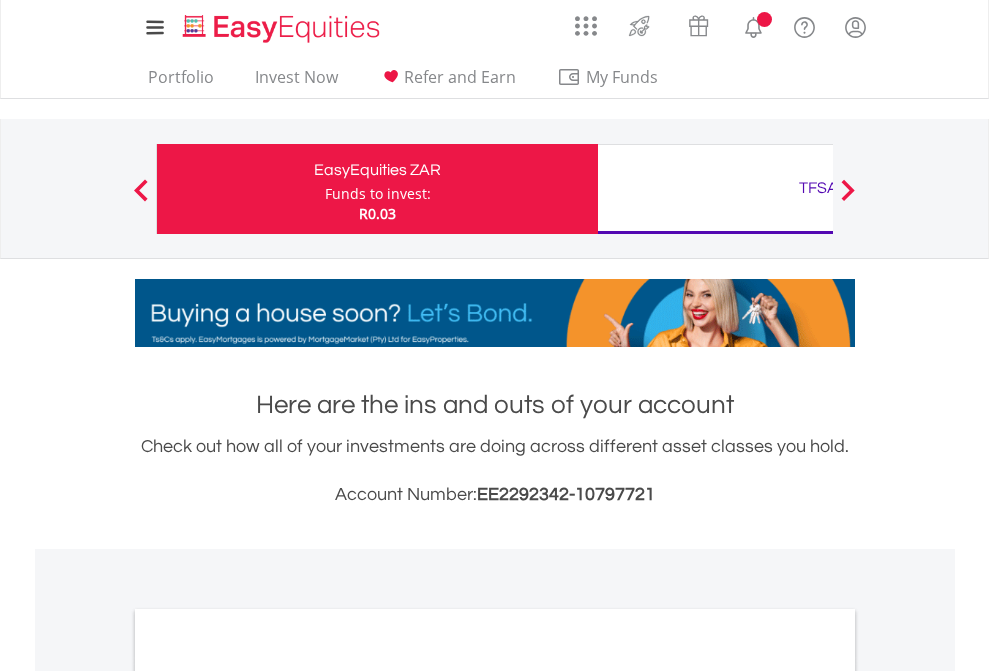 click on "All Holdings" at bounding box center [268, 1096] 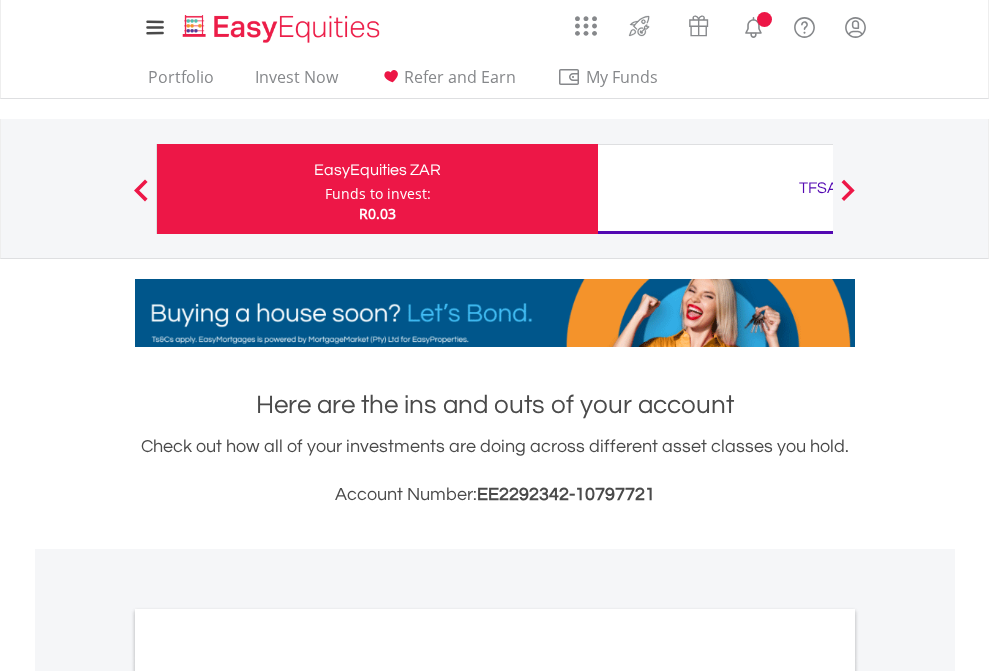 scroll, scrollTop: 1202, scrollLeft: 0, axis: vertical 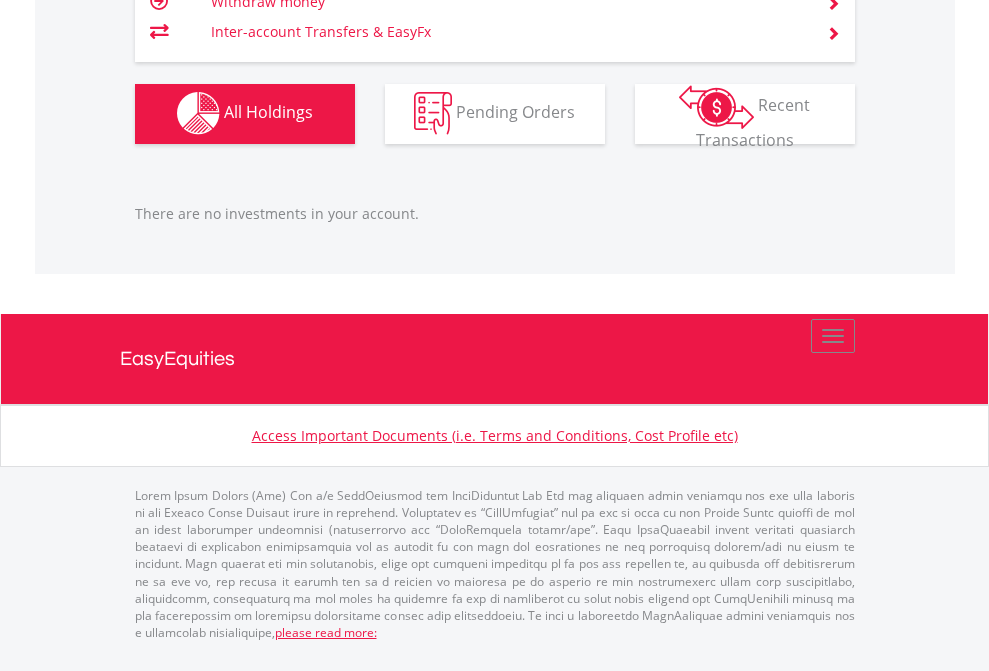click on "TFSA" at bounding box center (818, -1142) 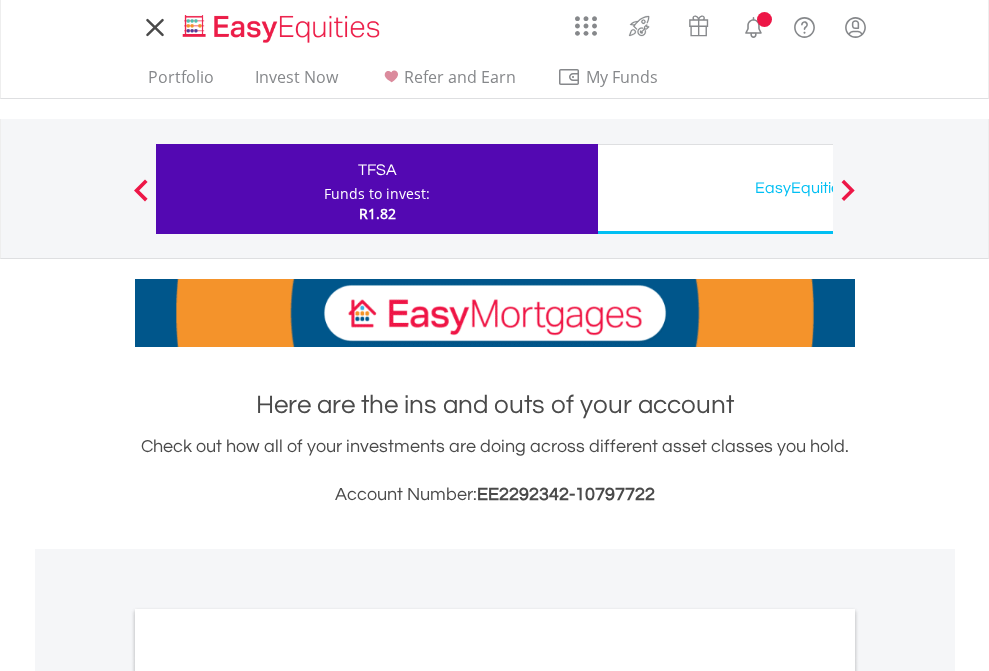 scroll, scrollTop: 0, scrollLeft: 0, axis: both 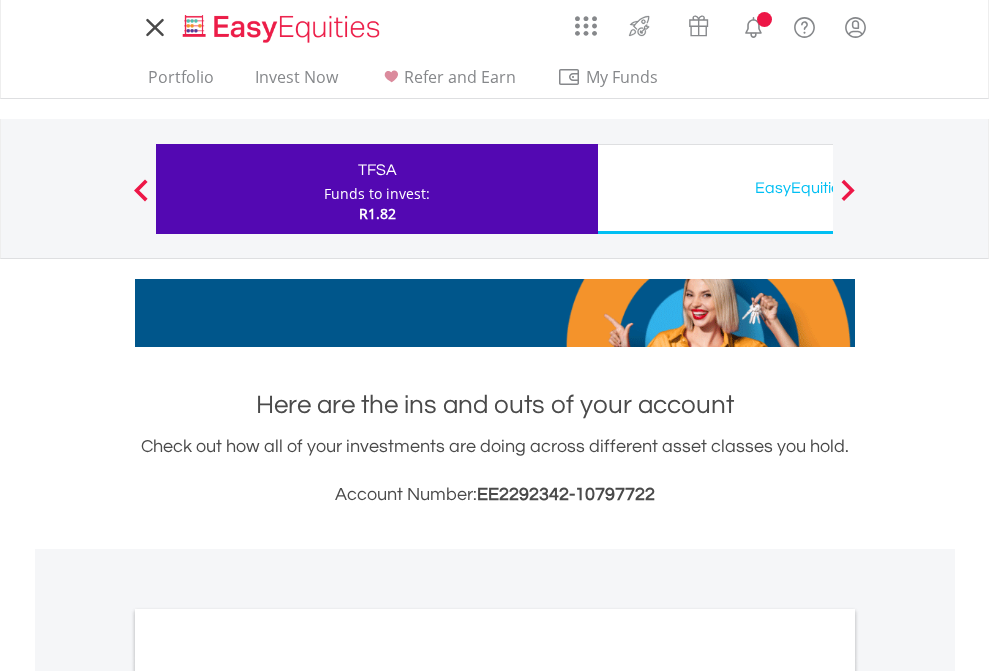 click on "All Holdings" at bounding box center [268, 1096] 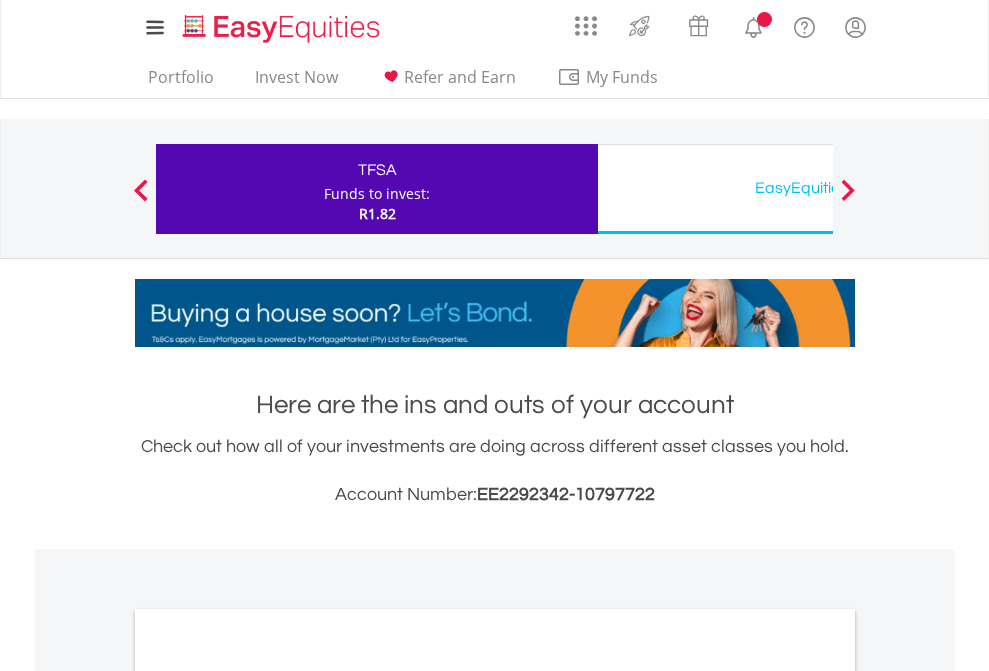 scroll, scrollTop: 1202, scrollLeft: 0, axis: vertical 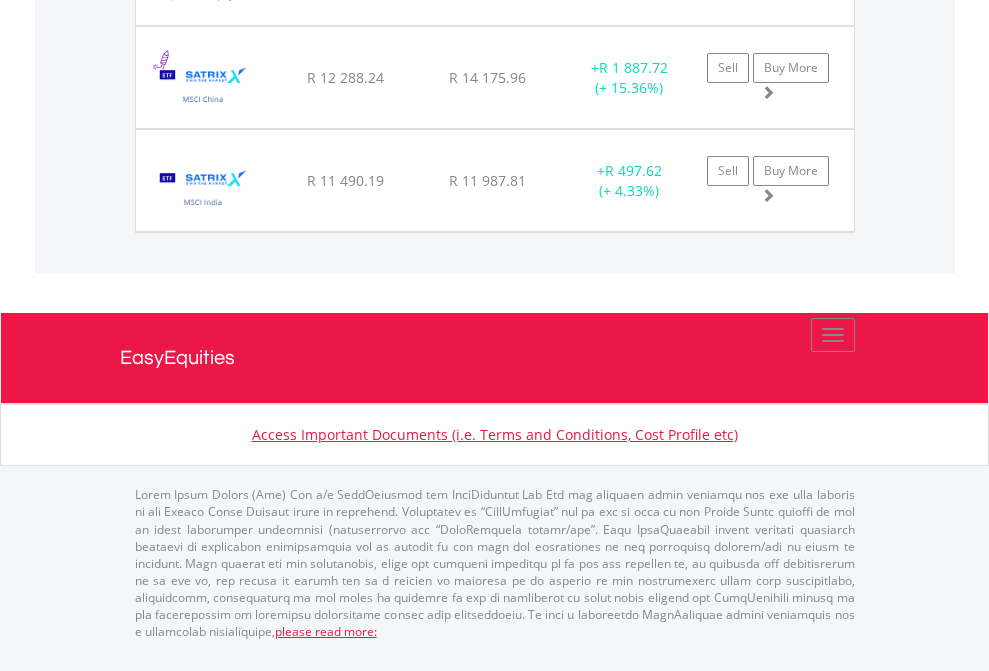 click on "EasyEquities USD" at bounding box center [818, -1854] 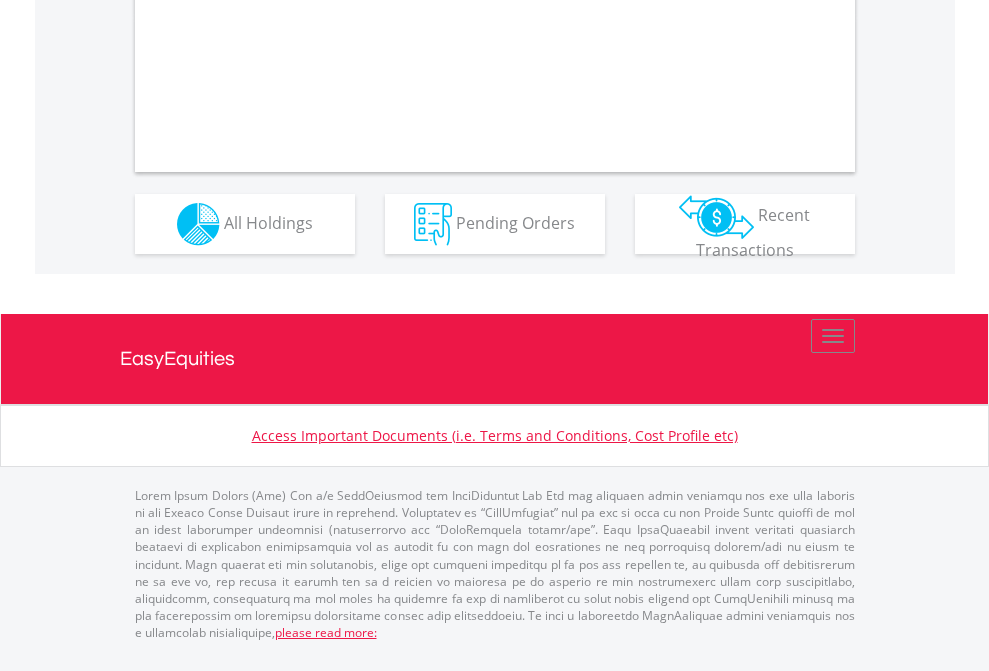 click on "All Holdings" at bounding box center [268, 222] 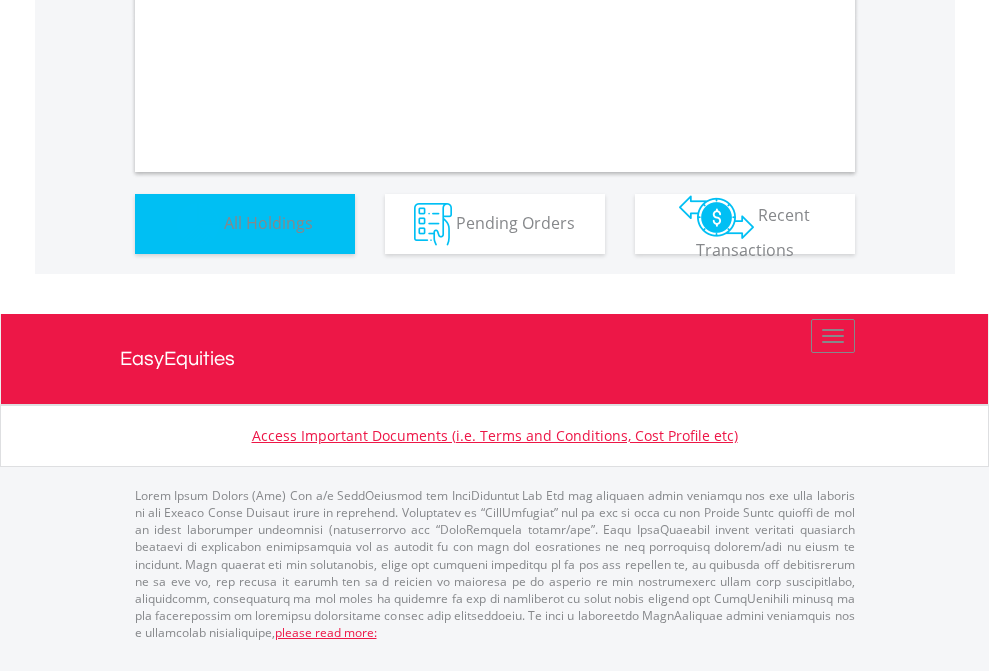 scroll, scrollTop: 1486, scrollLeft: 0, axis: vertical 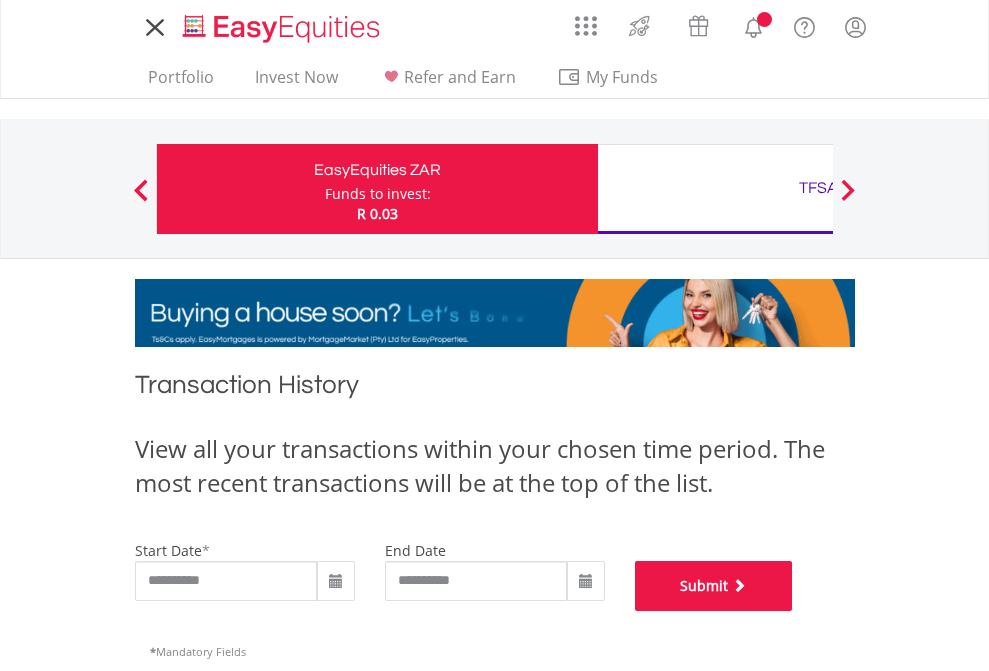 click on "Submit" at bounding box center (714, 586) 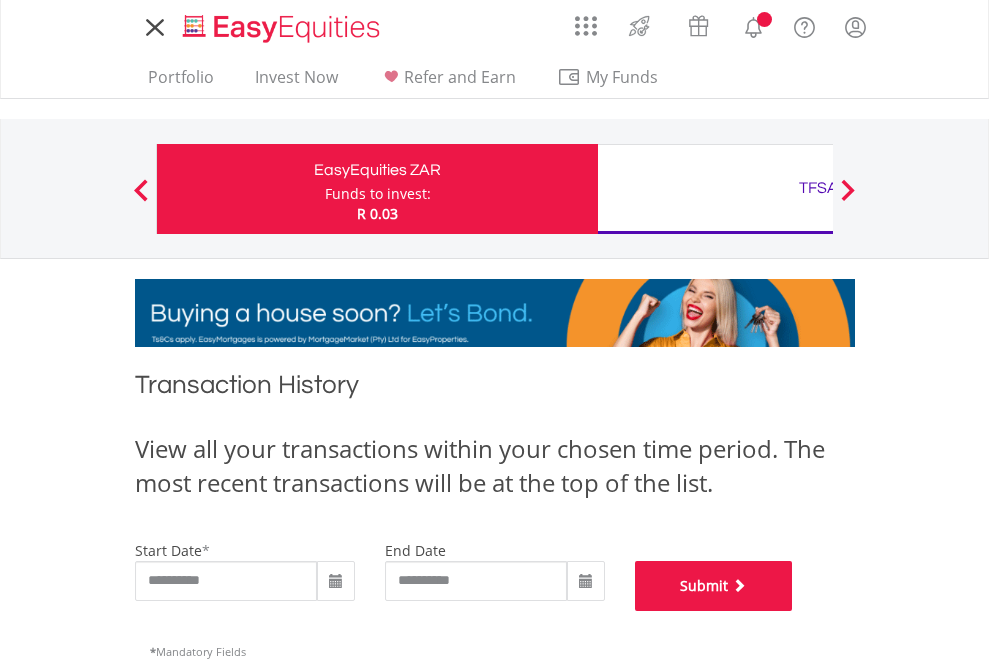scroll, scrollTop: 811, scrollLeft: 0, axis: vertical 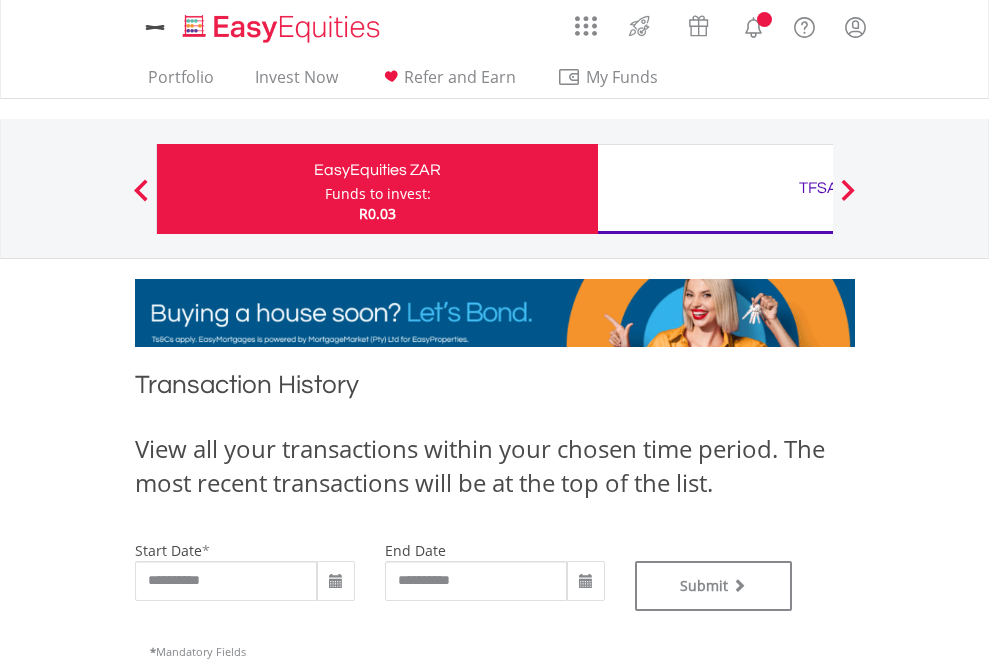 click on "TFSA" at bounding box center (818, 188) 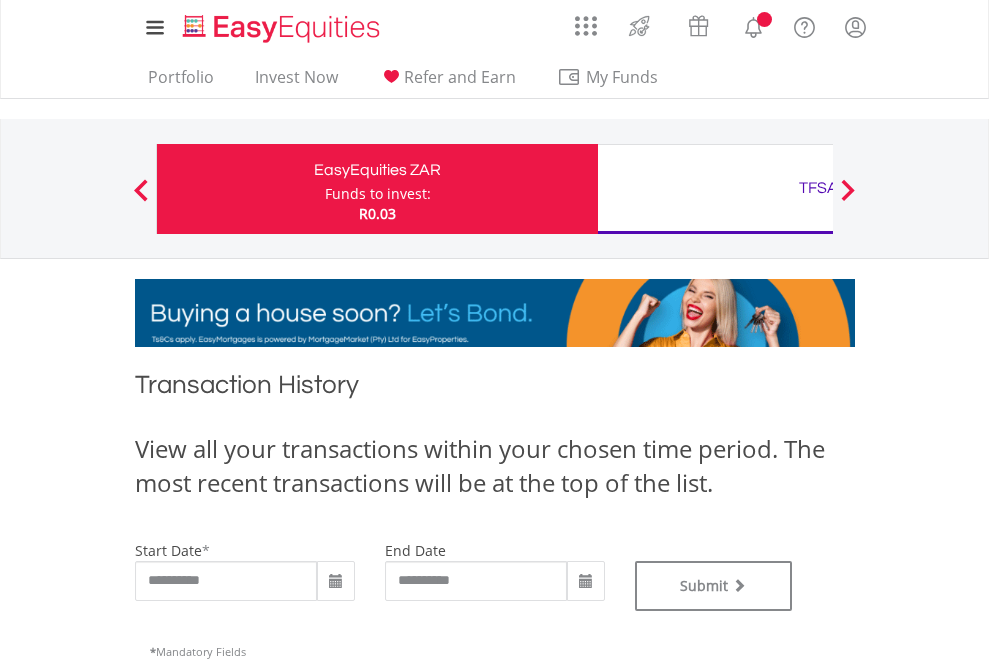 type on "**********" 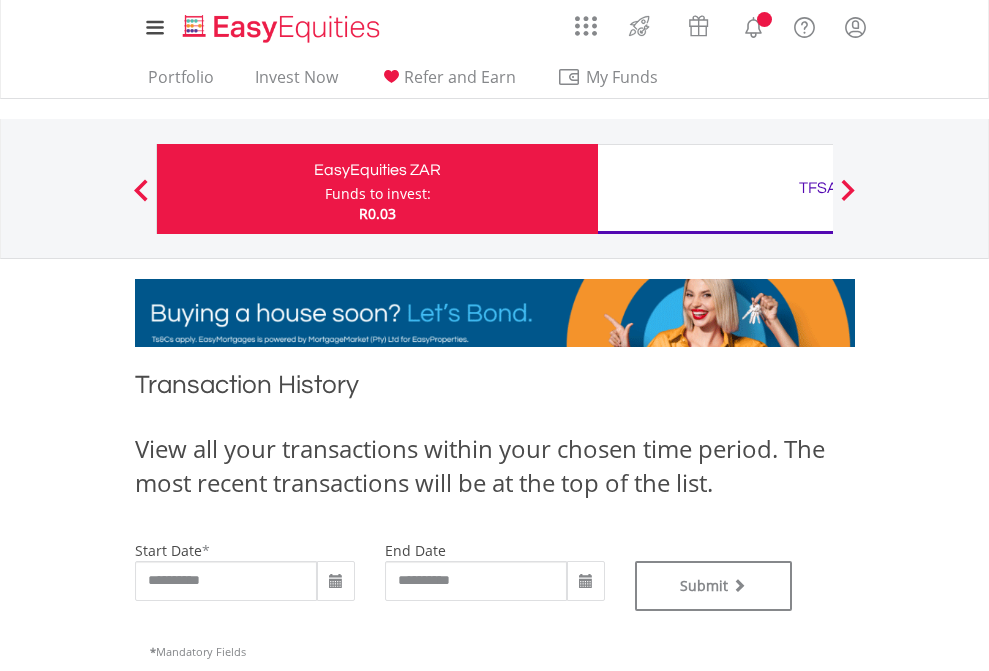 type on "**********" 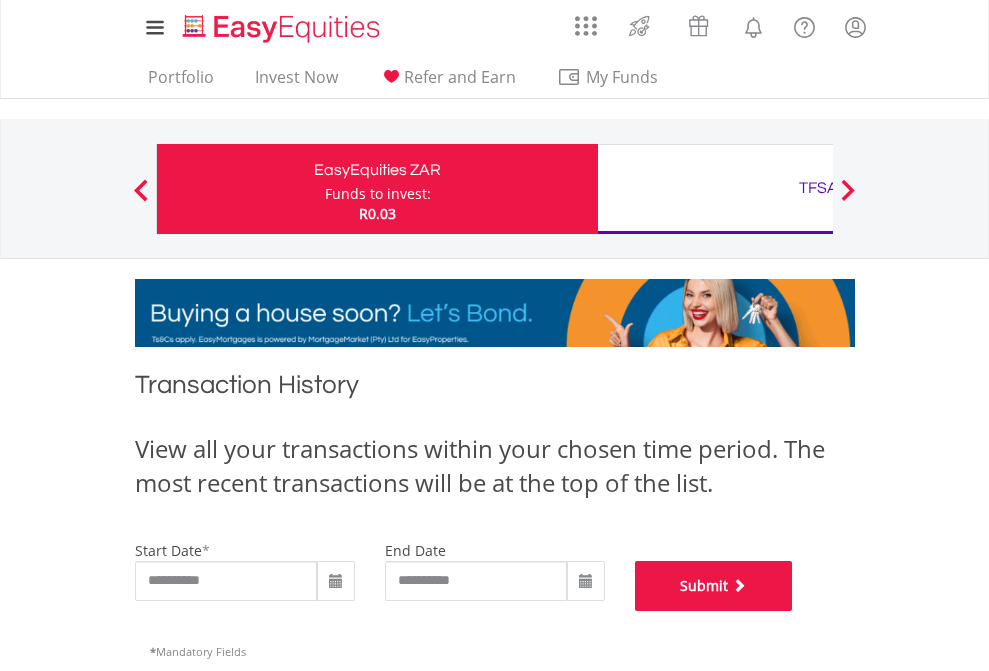 click on "Submit" at bounding box center (714, 586) 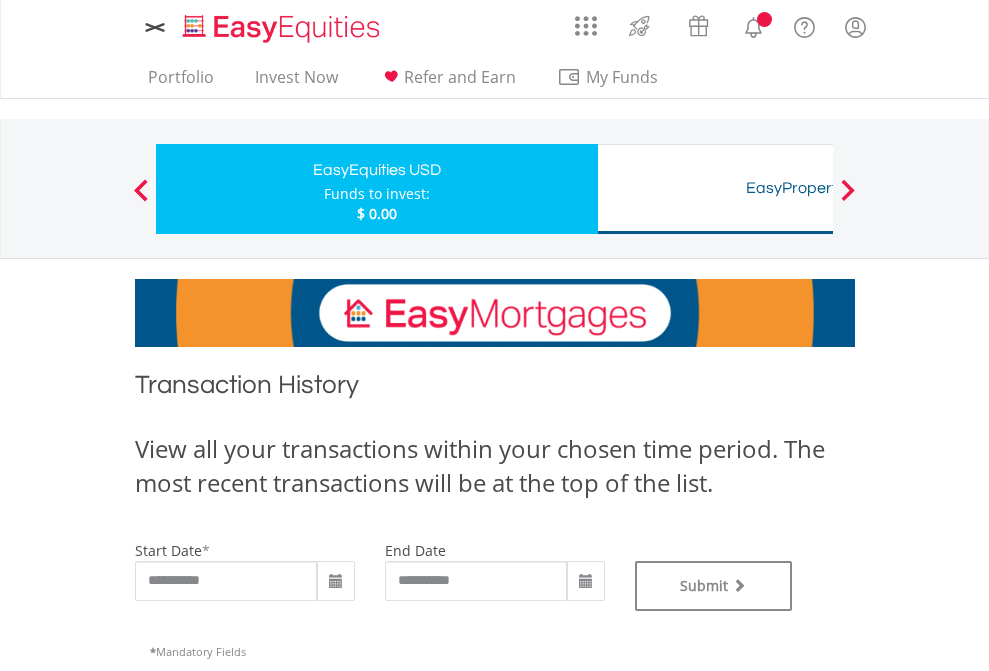 scroll, scrollTop: 0, scrollLeft: 0, axis: both 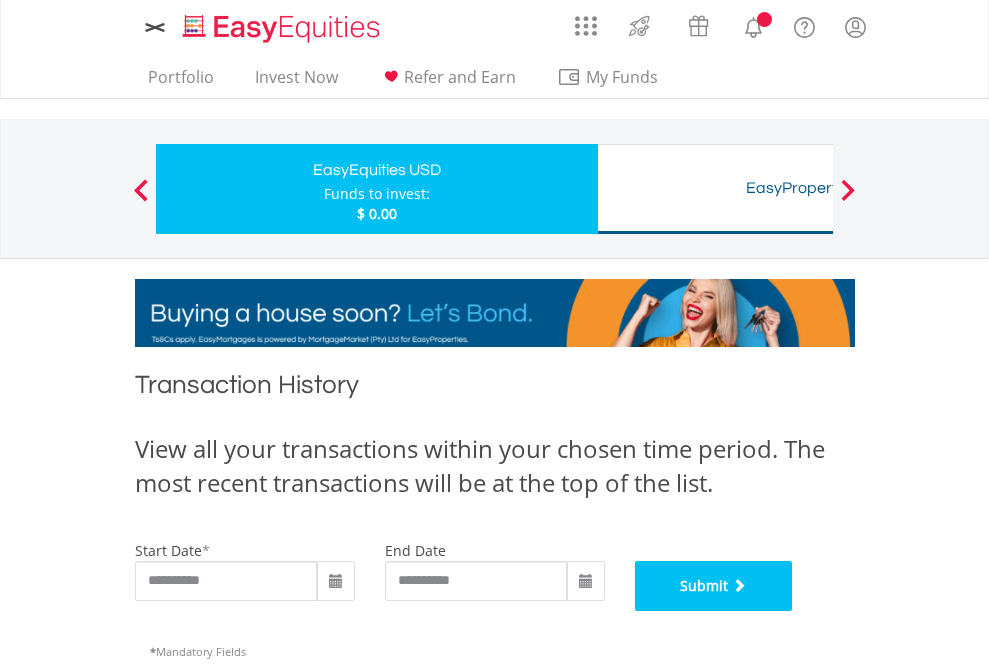 click on "Submit" at bounding box center [714, 586] 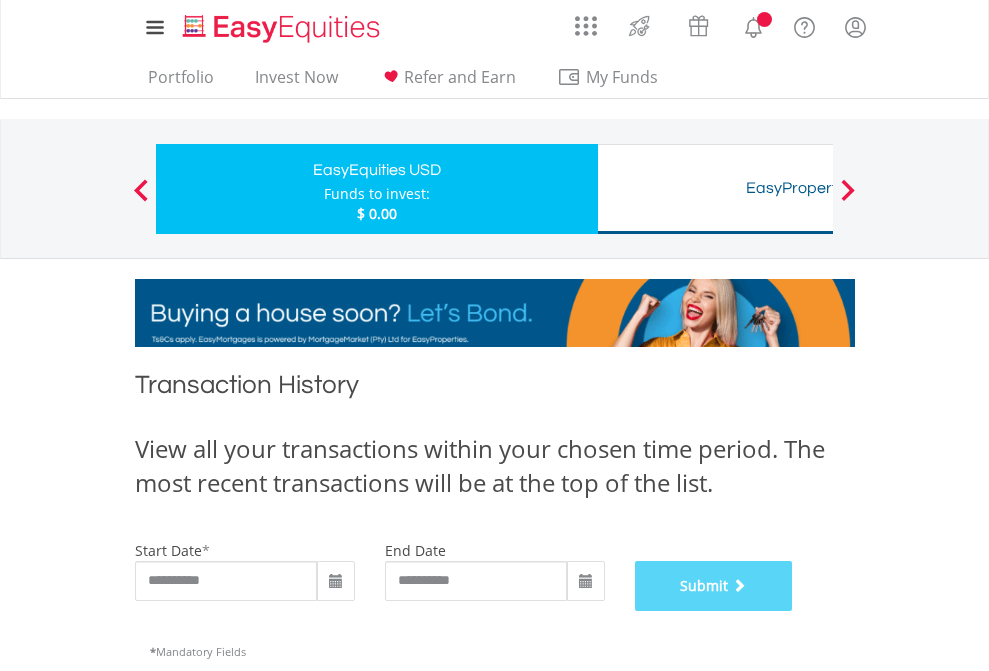 scroll, scrollTop: 811, scrollLeft: 0, axis: vertical 